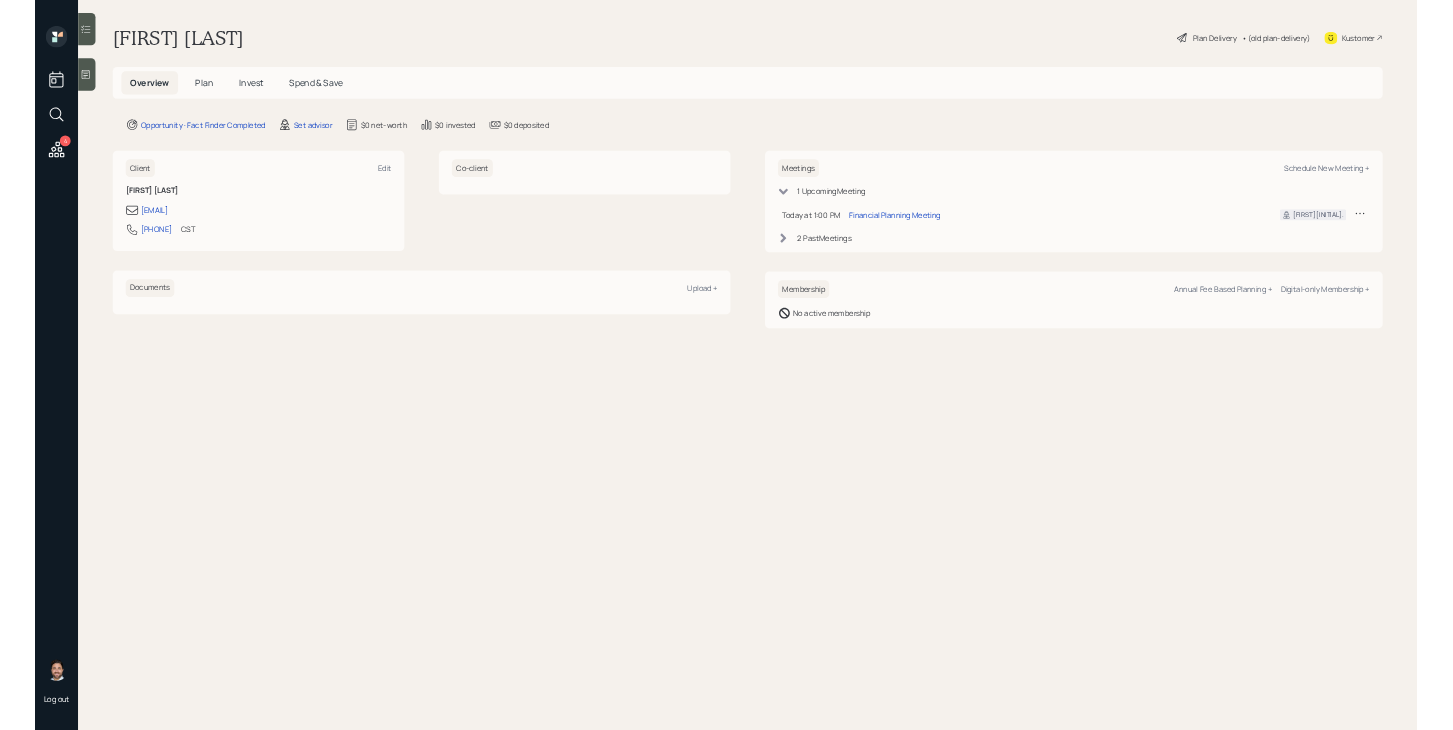 scroll, scrollTop: 0, scrollLeft: 0, axis: both 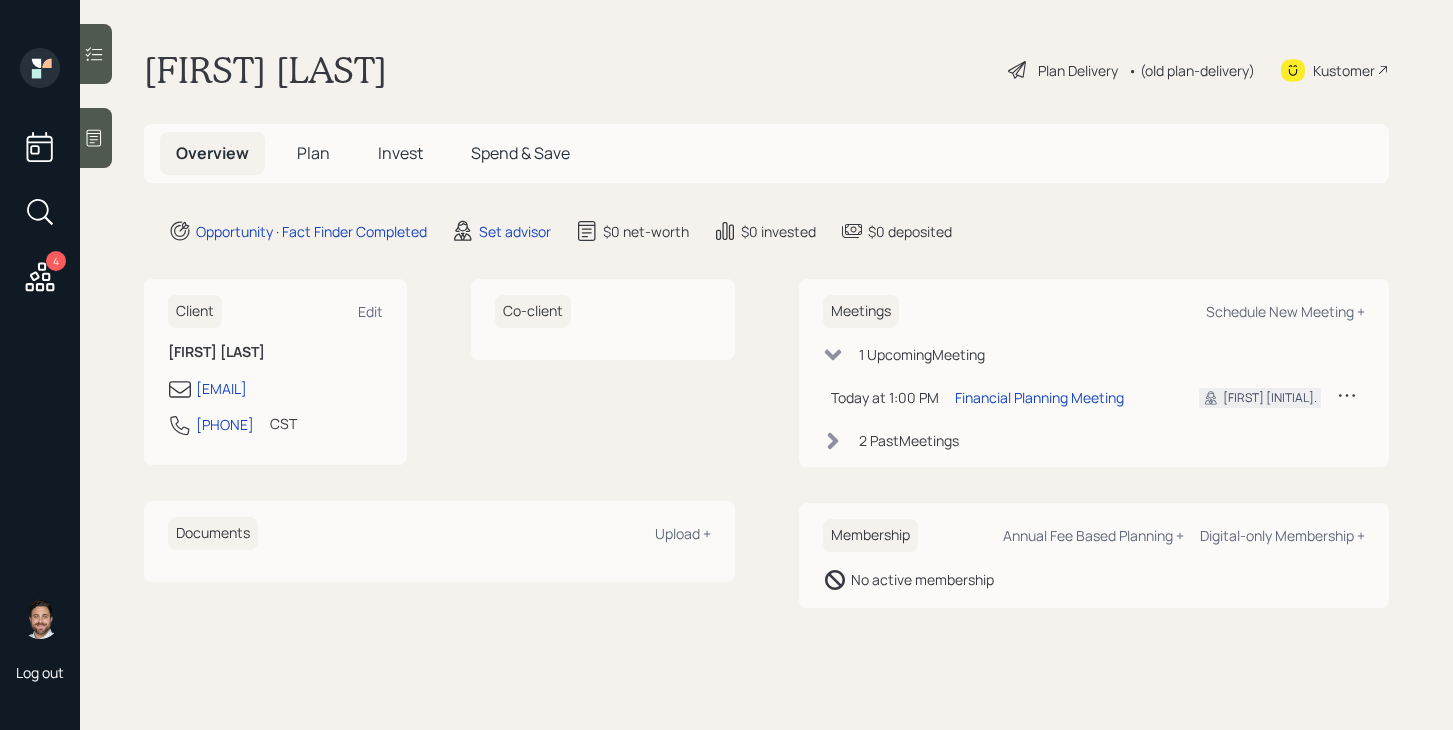 click on "Plan" at bounding box center [313, 153] 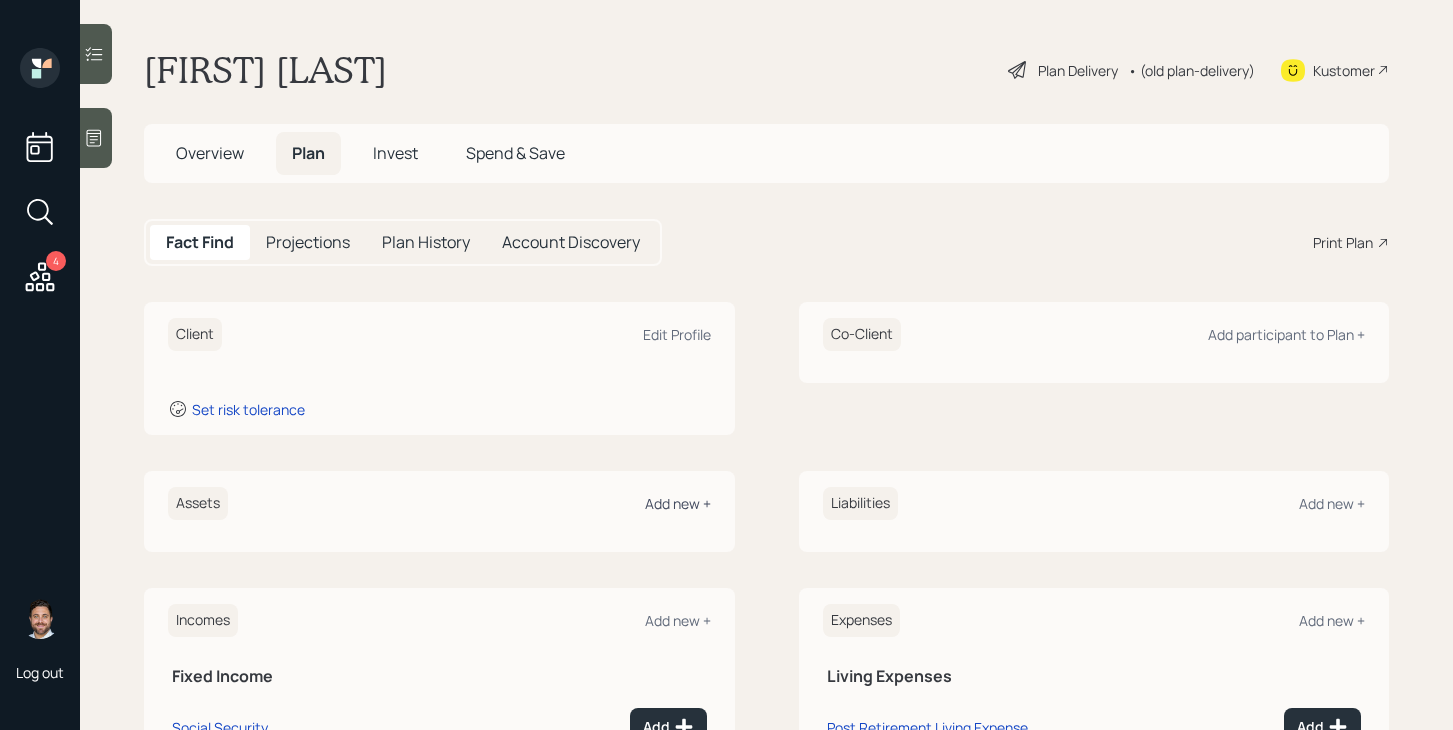 click on "Add new +" at bounding box center (678, 503) 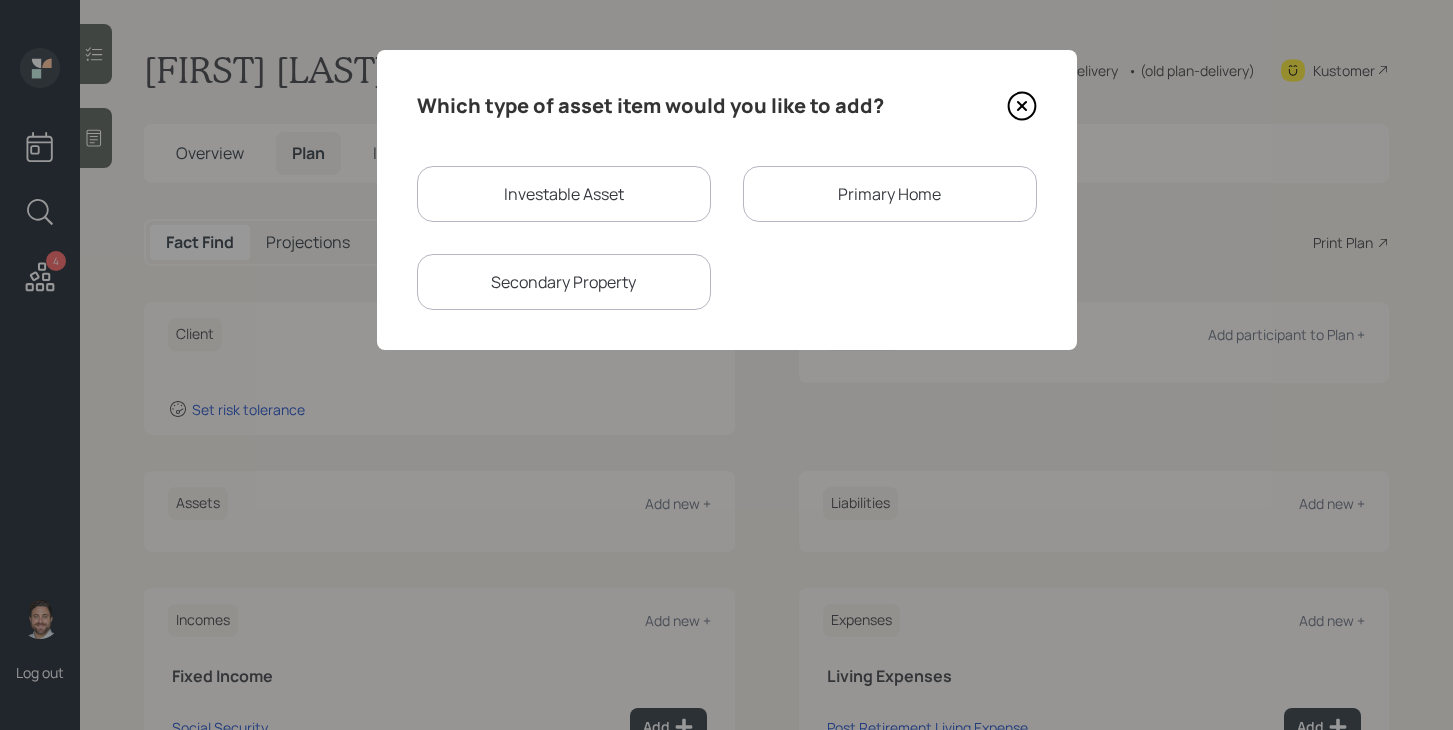 click on "Investable Asset" at bounding box center (564, 194) 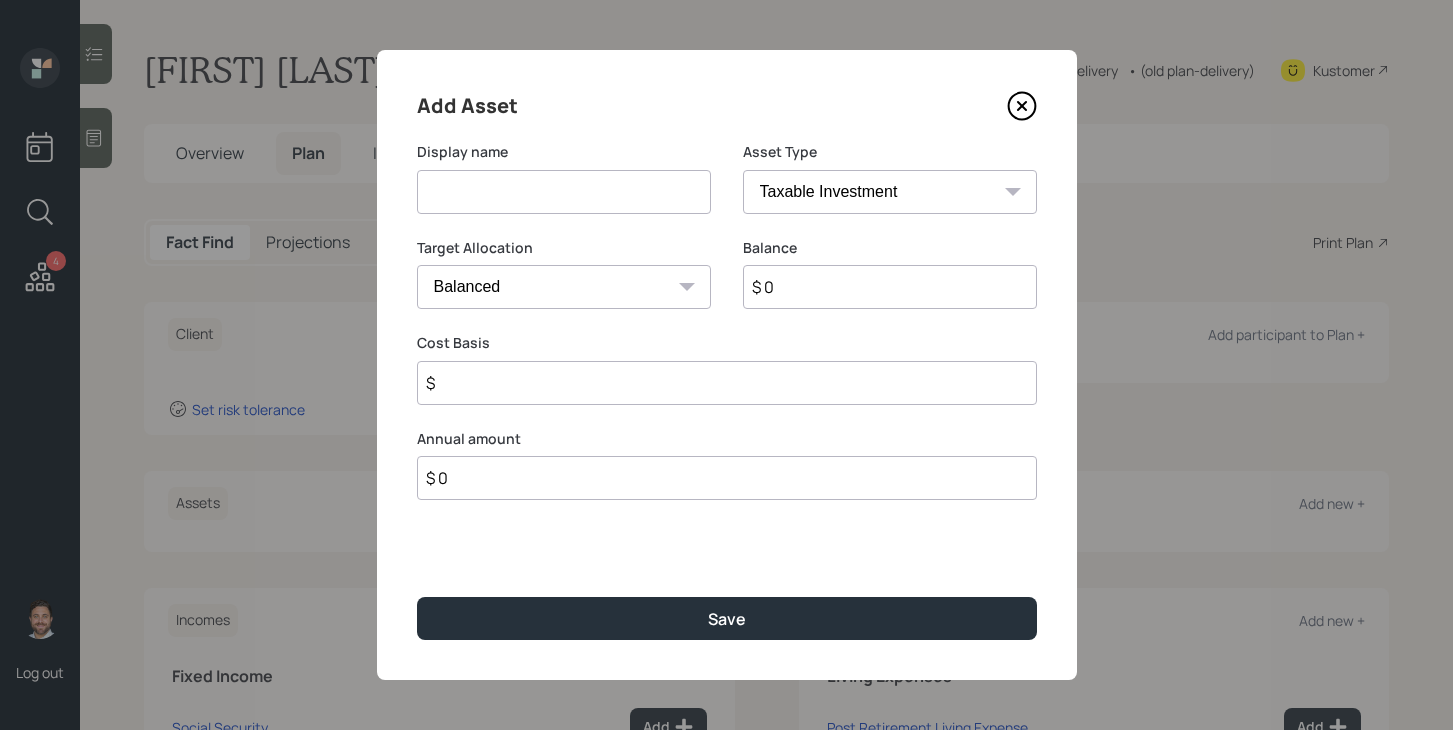 click at bounding box center (564, 192) 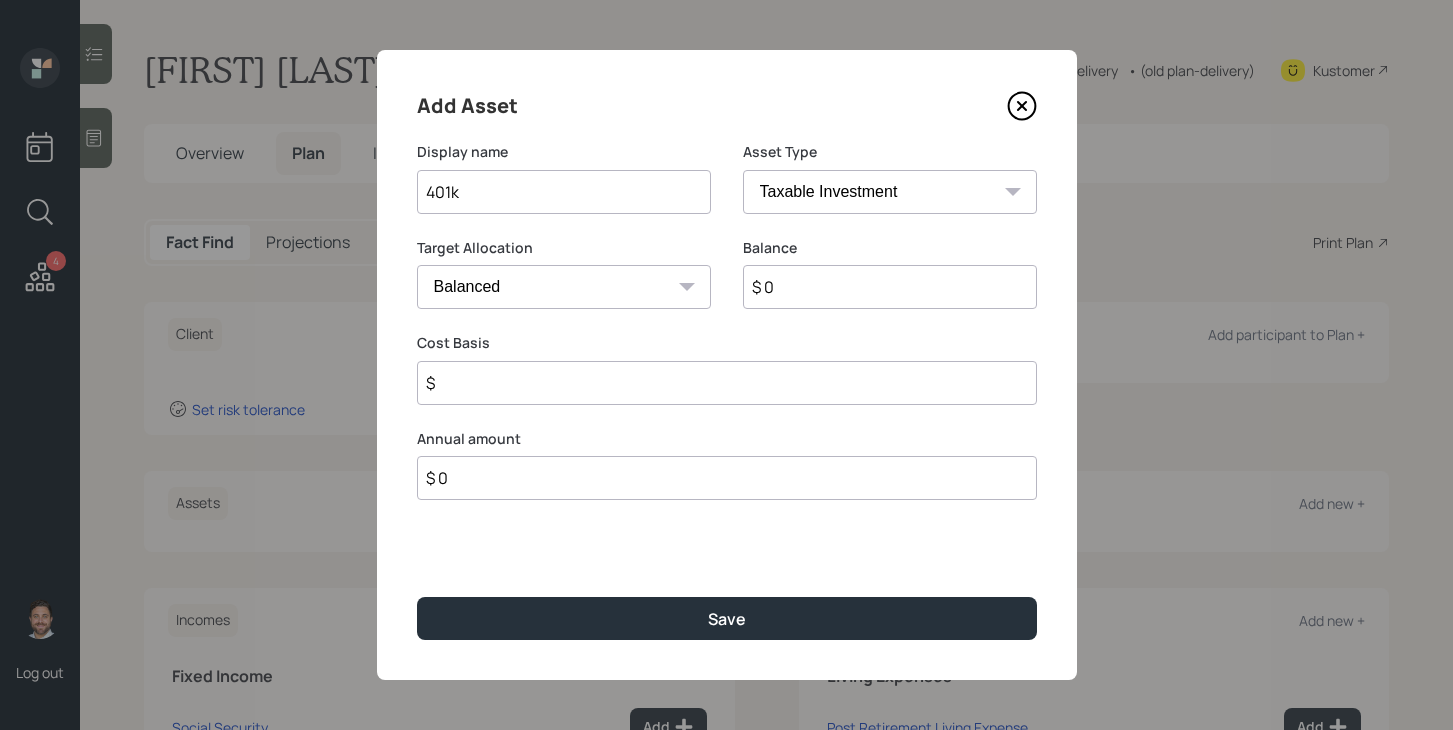 type on "401k" 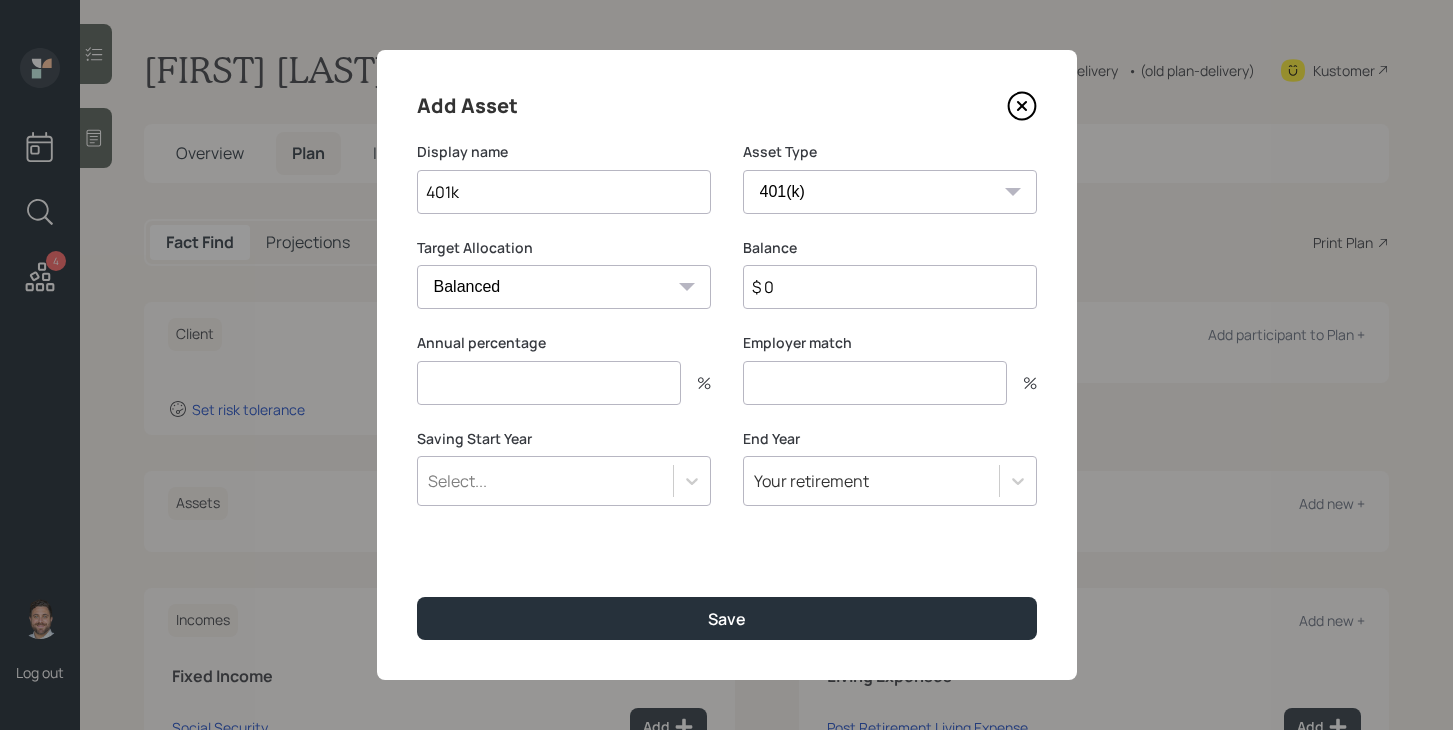 click on "$ 0" at bounding box center (890, 287) 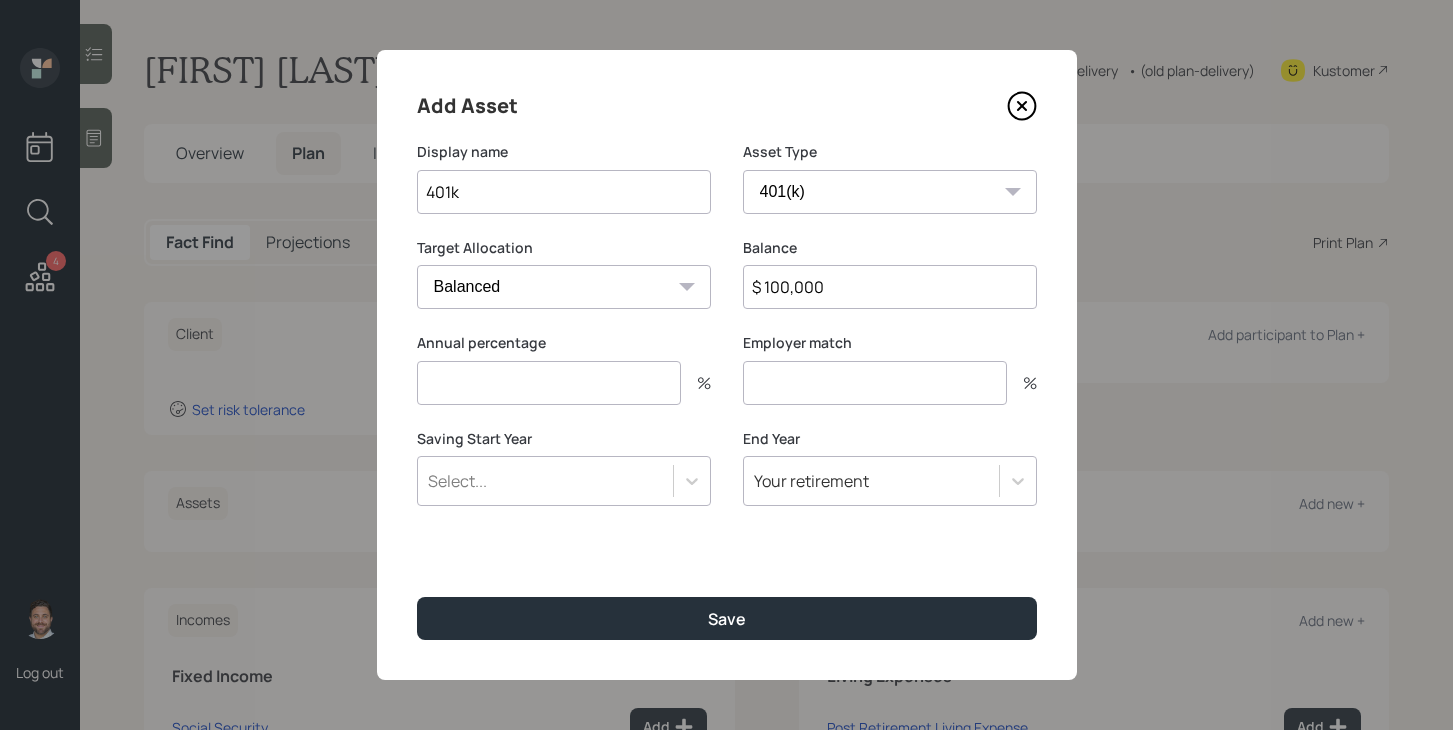 type on "$ 100,000" 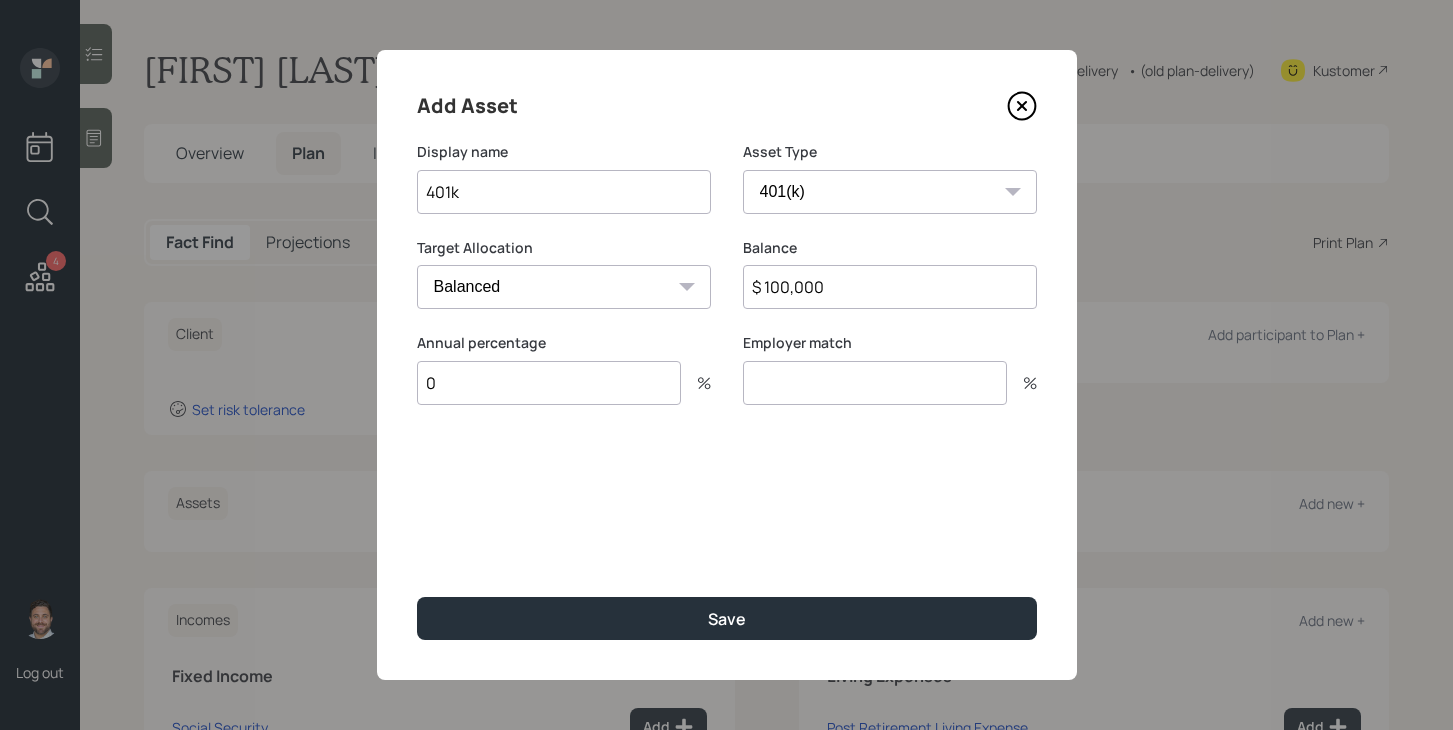 type on "0" 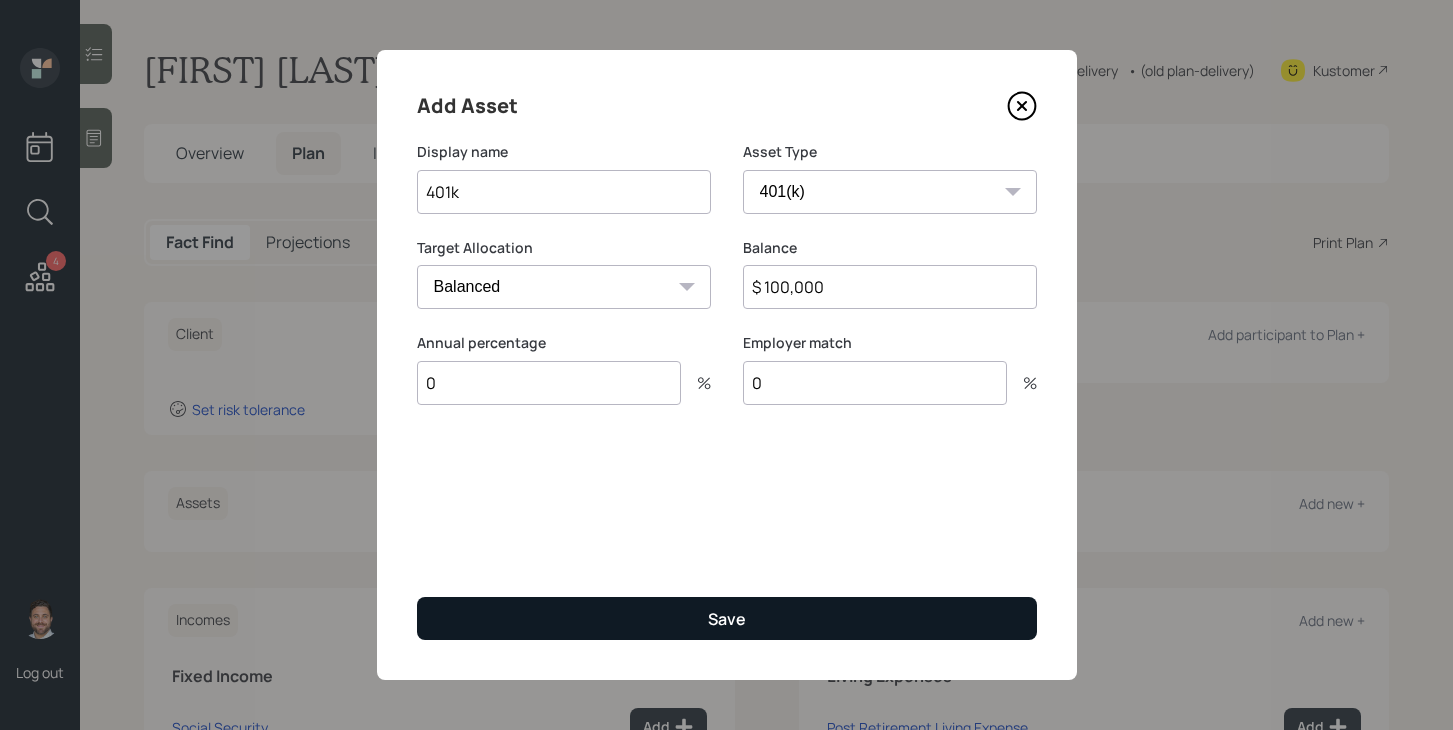 type on "0" 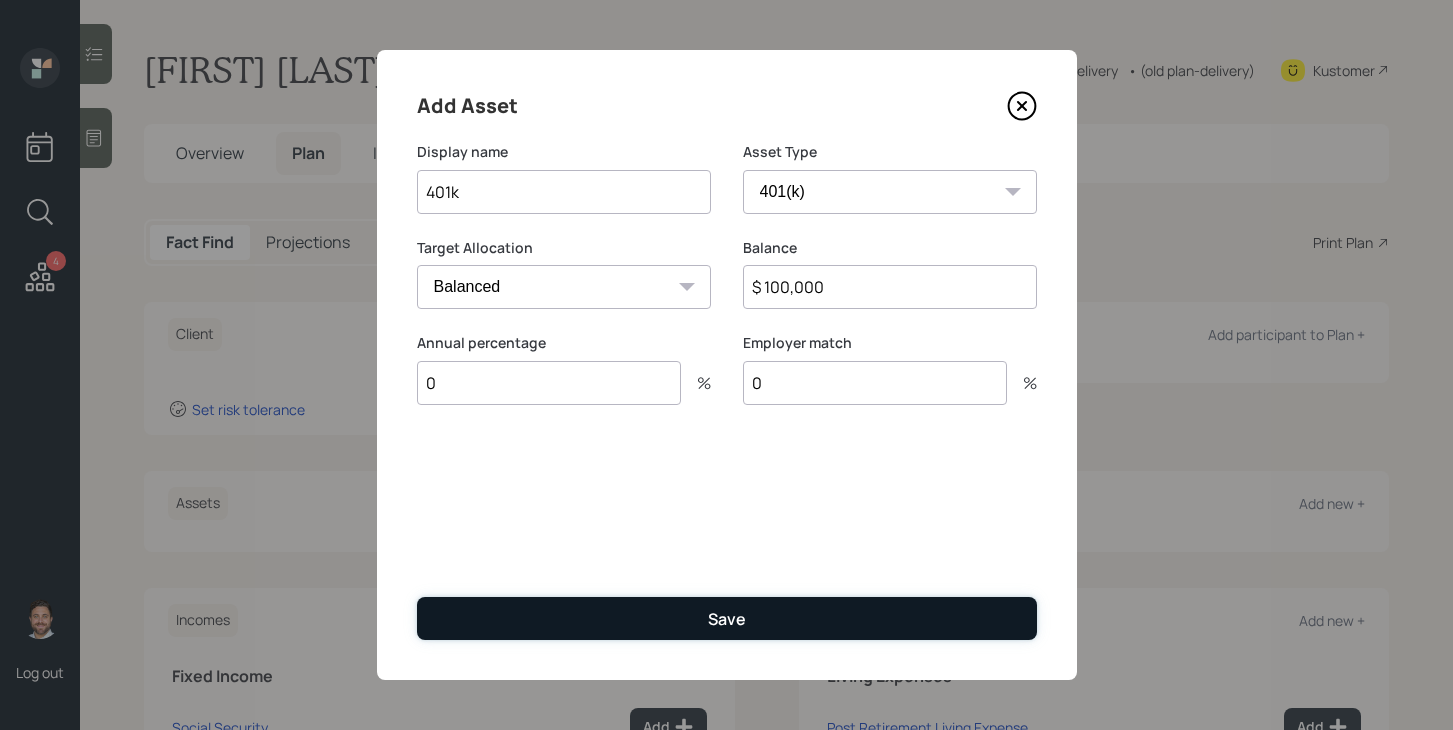 click on "Save" at bounding box center (727, 619) 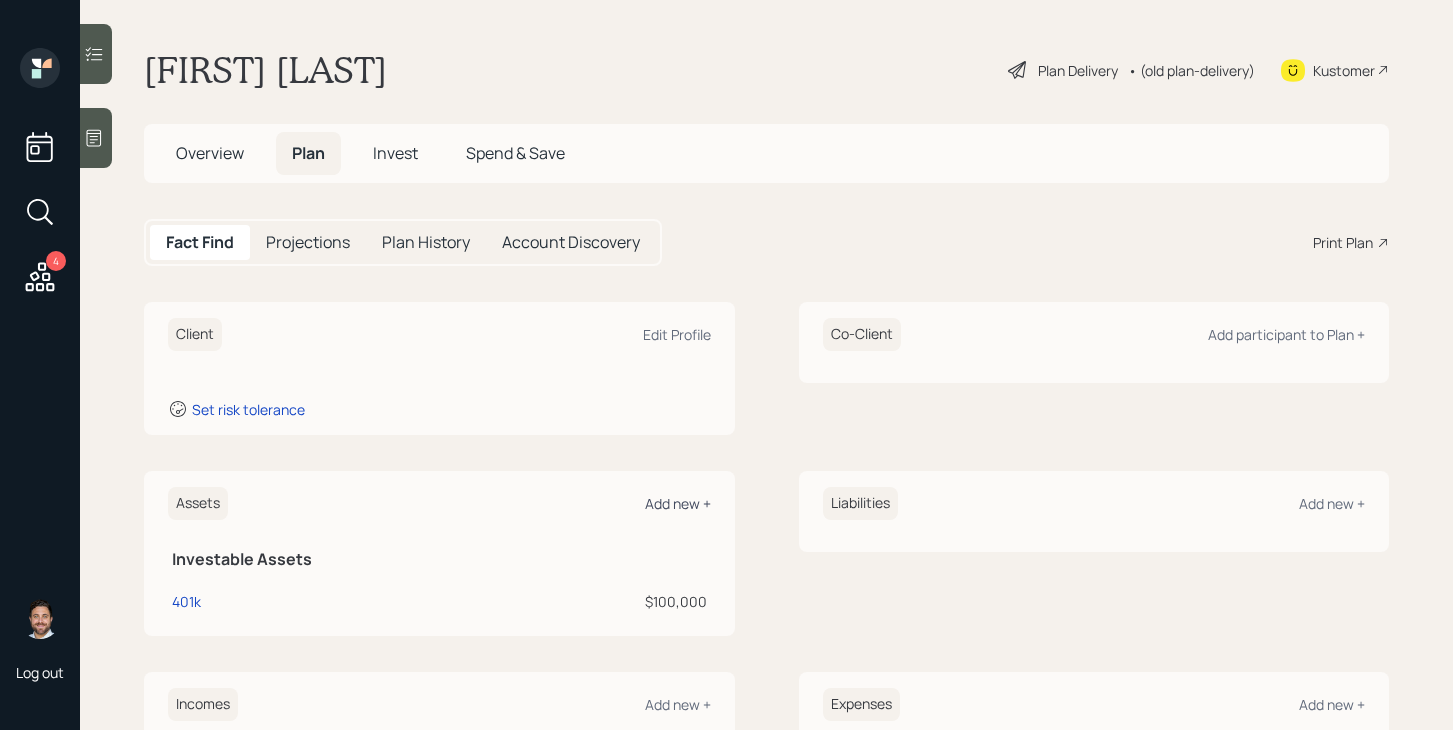 click on "Add new +" at bounding box center (678, 503) 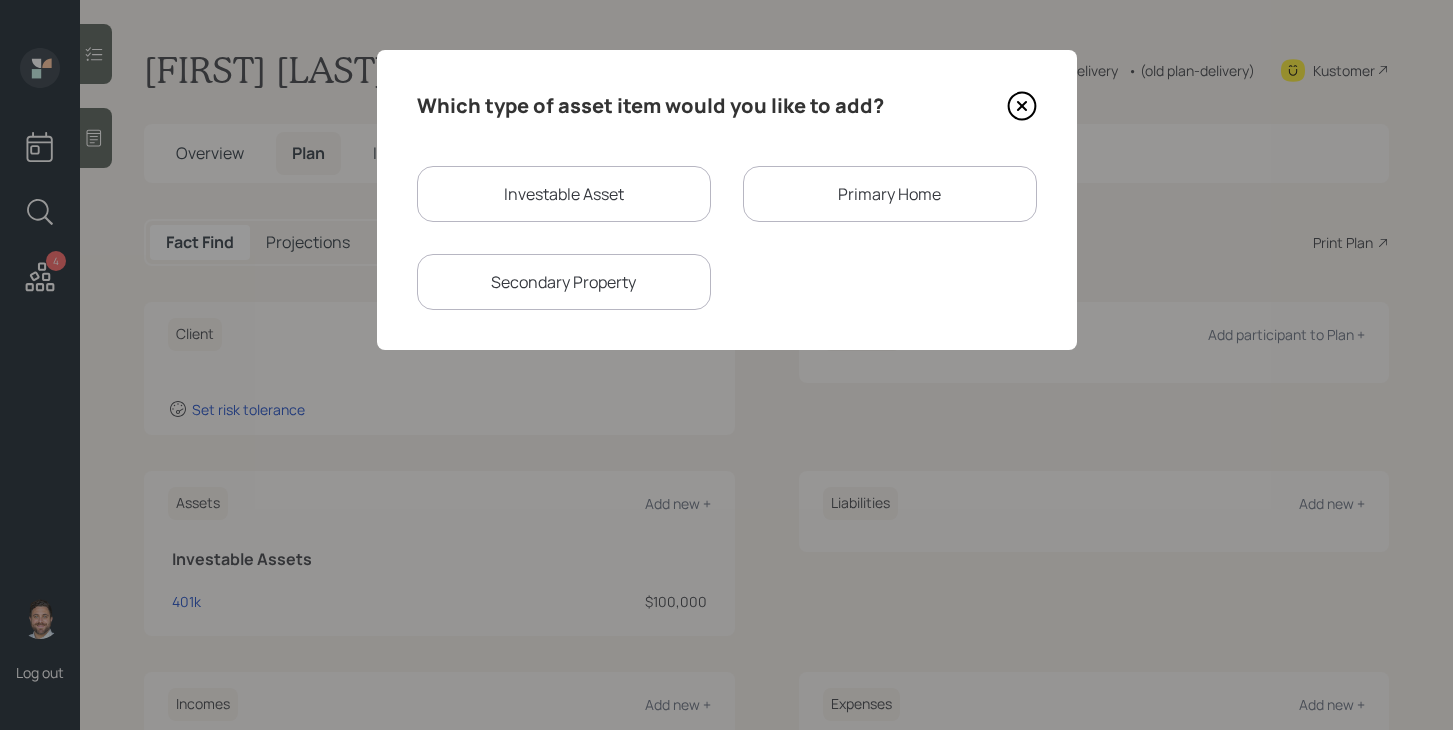 click on "Investable Asset" at bounding box center [564, 194] 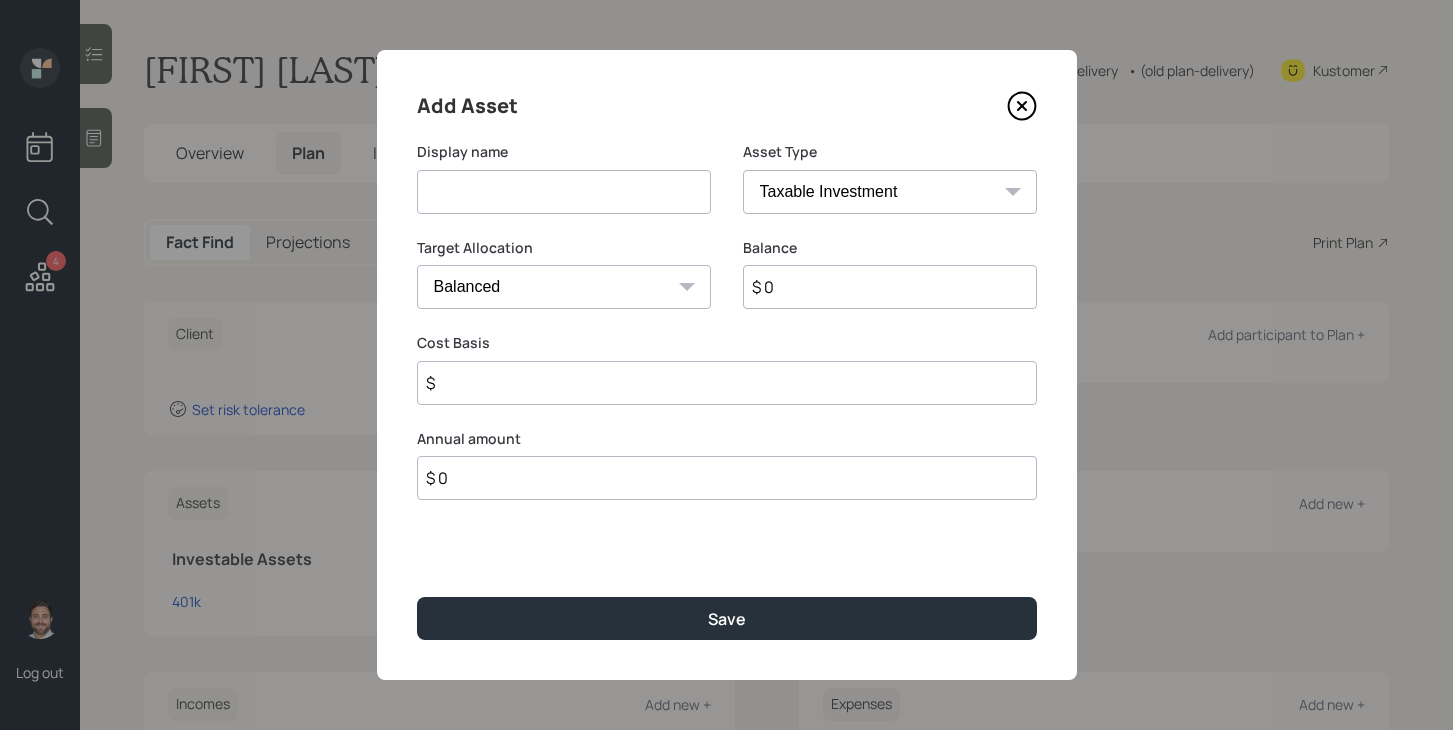 click at bounding box center (564, 192) 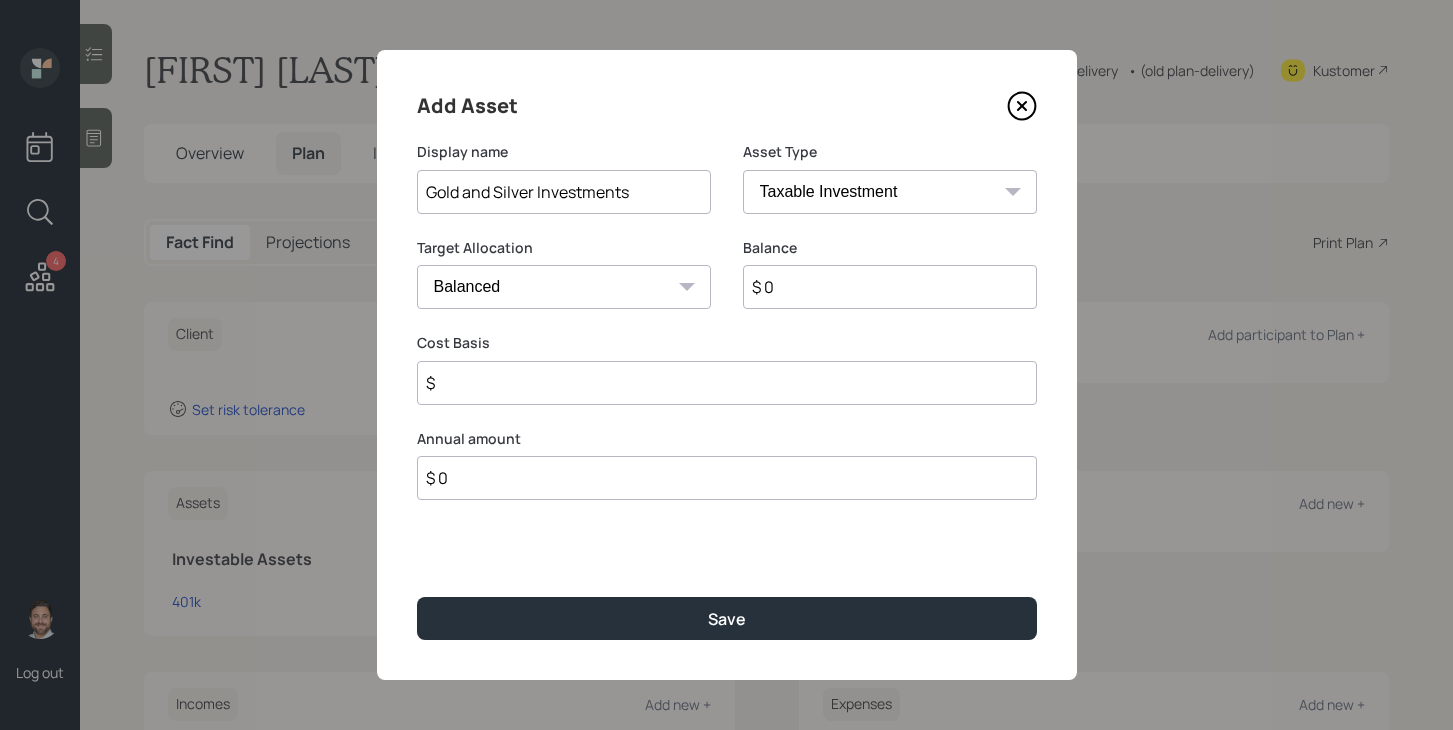 type on "Gold and Silver Investments" 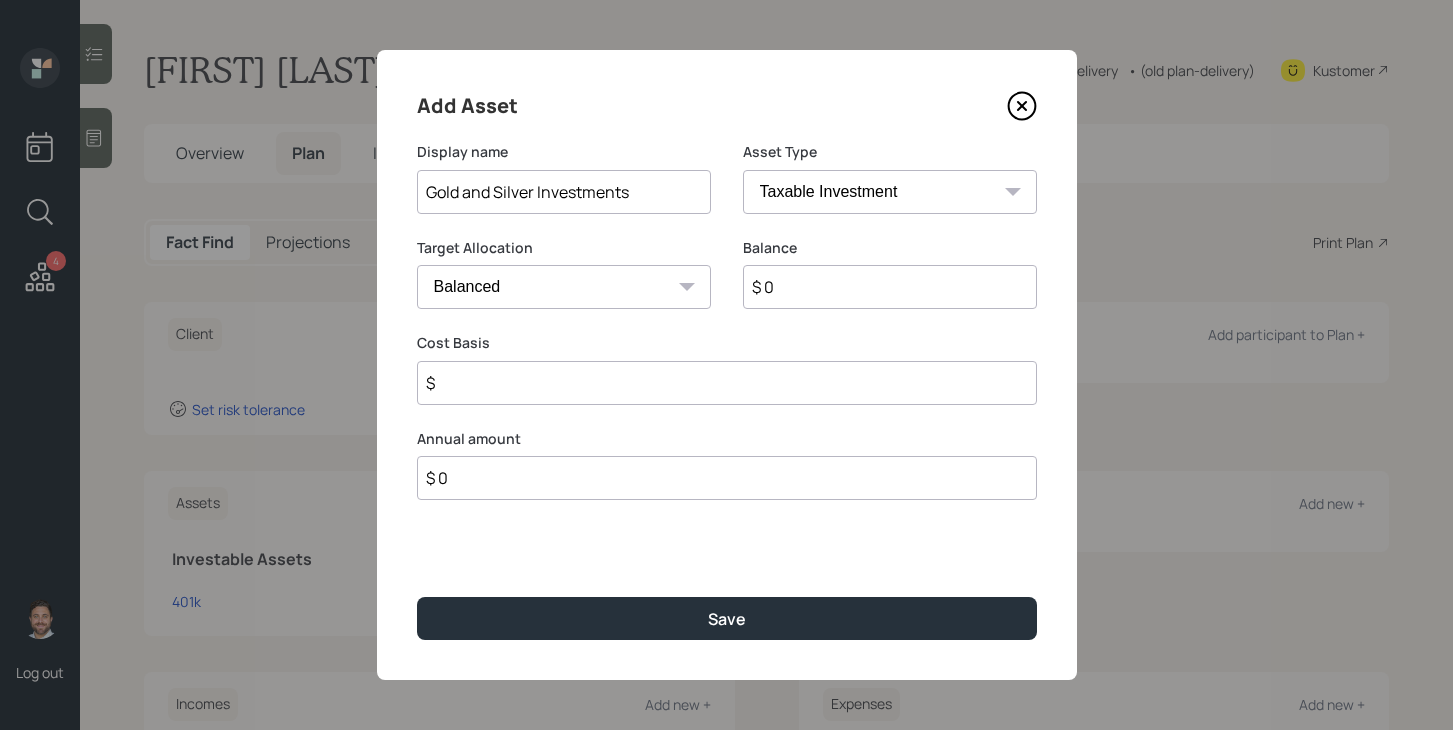 click on "SEP IRA IRA Roth IRA 401(k) Roth 401(k) 403(b) Roth 403(b) 457(b) Roth 457(b) Health Savings Account 529 Taxable Investment Checking / Savings Emergency Fund" at bounding box center (890, 192) 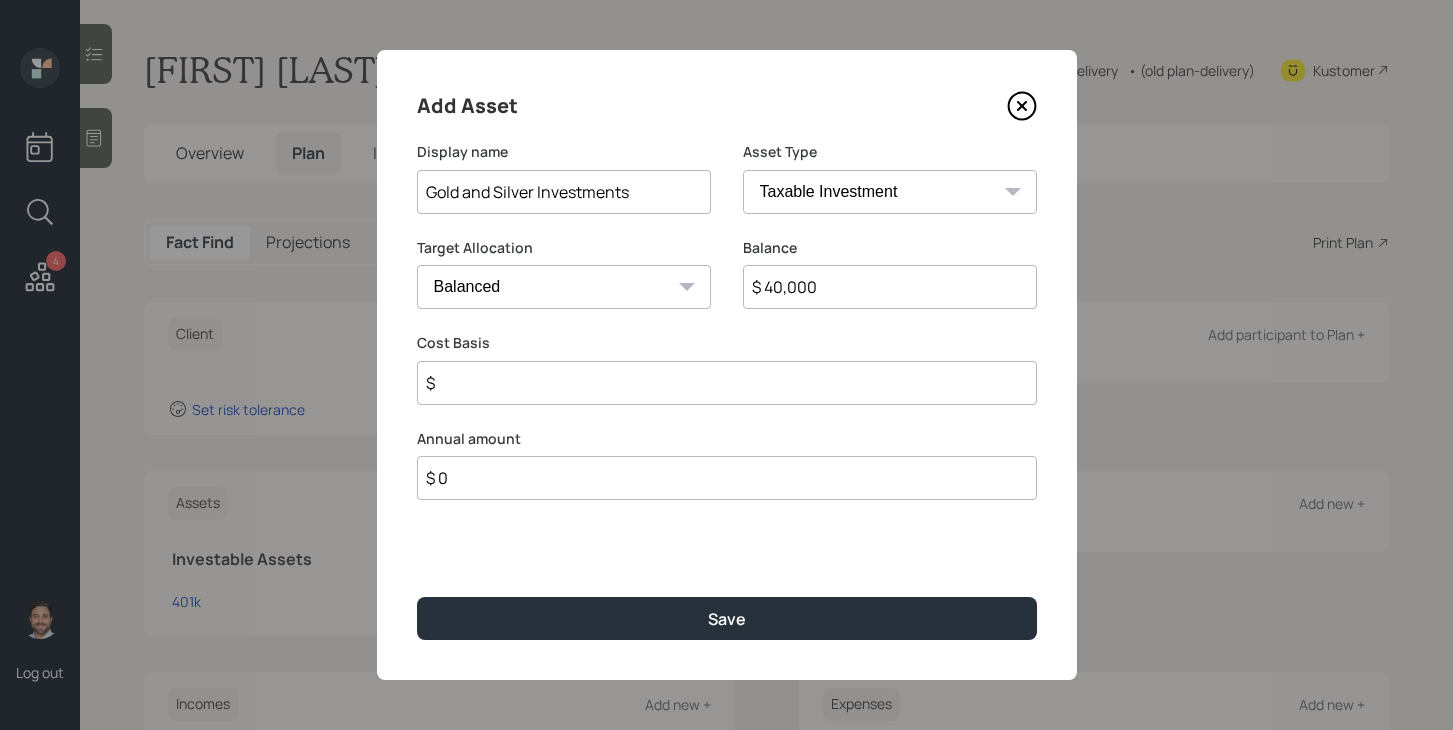 type on "$ 40,000" 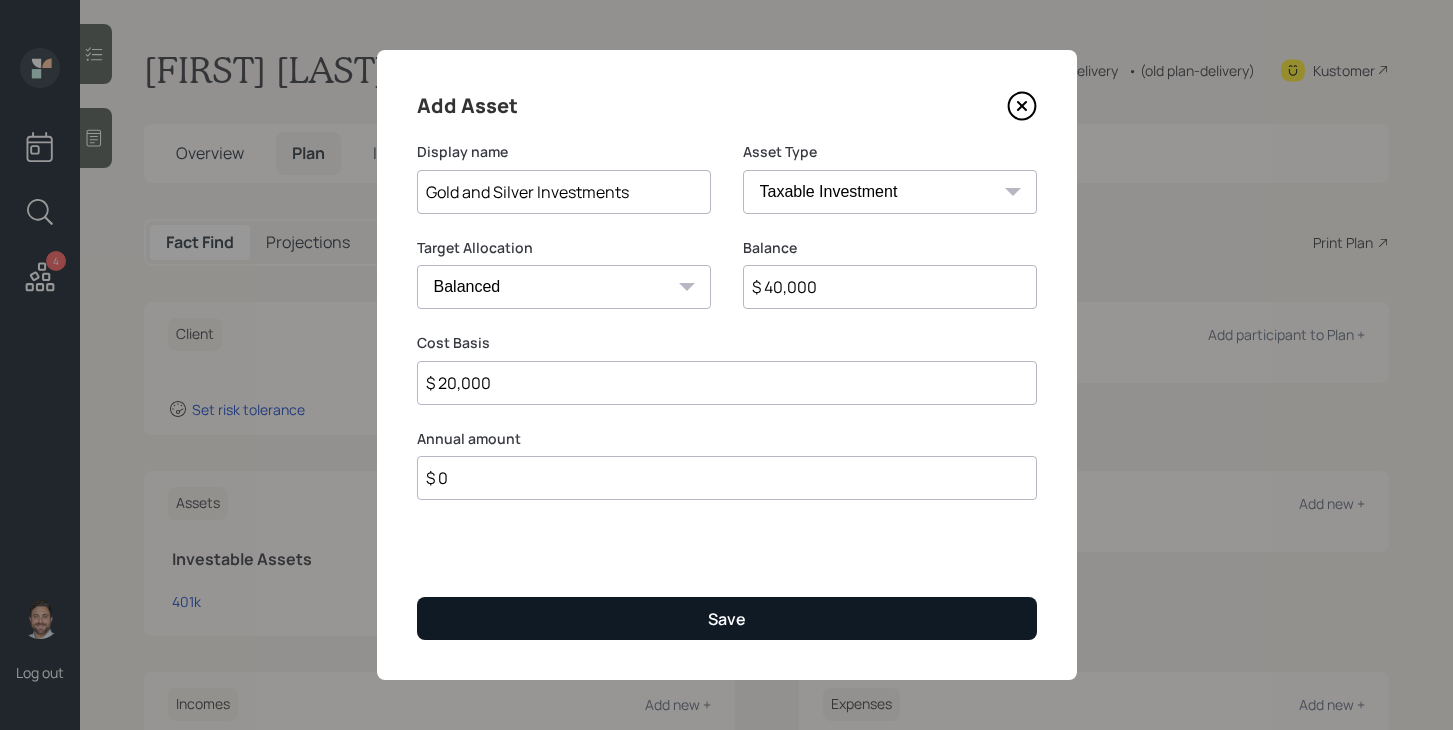 type on "$ 20,000" 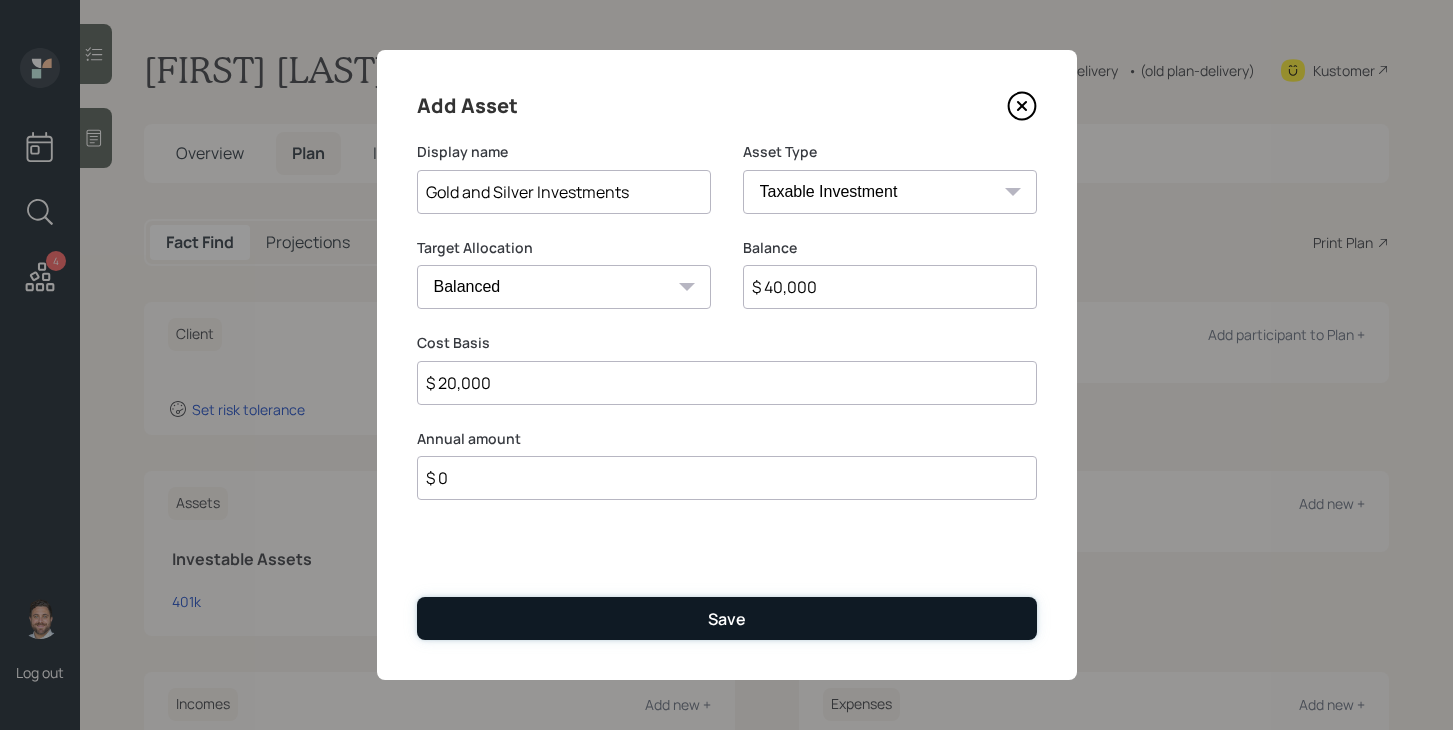 click on "Save" at bounding box center (727, 618) 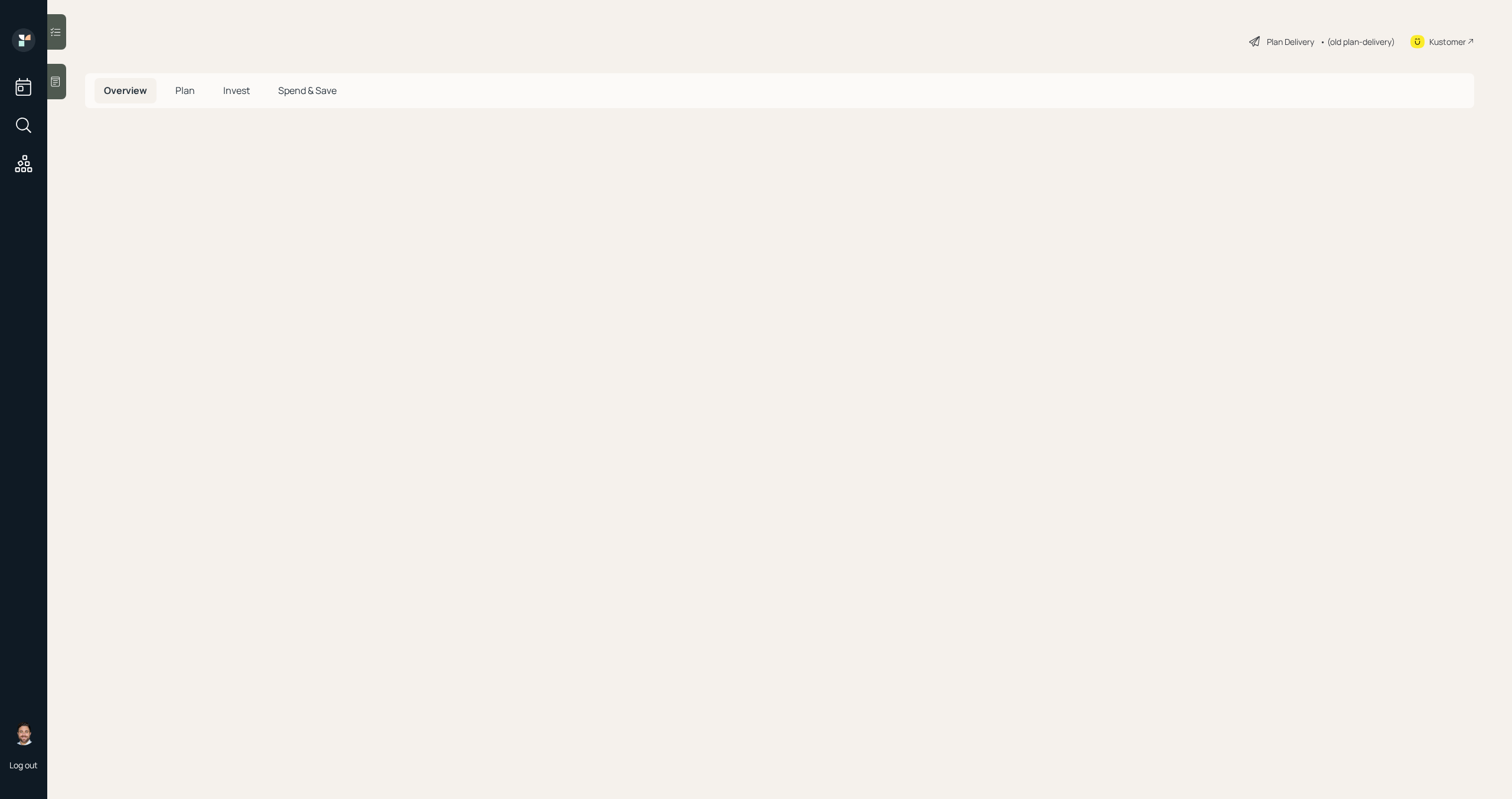 scroll, scrollTop: 0, scrollLeft: 0, axis: both 